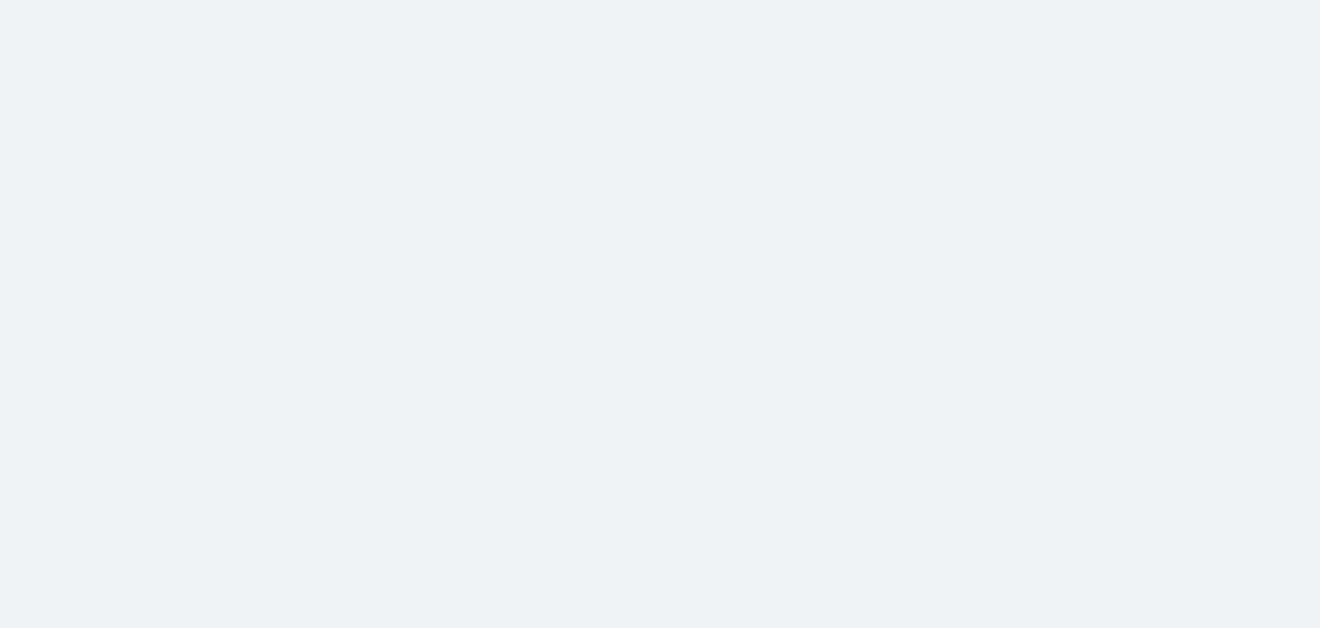 scroll, scrollTop: 0, scrollLeft: 0, axis: both 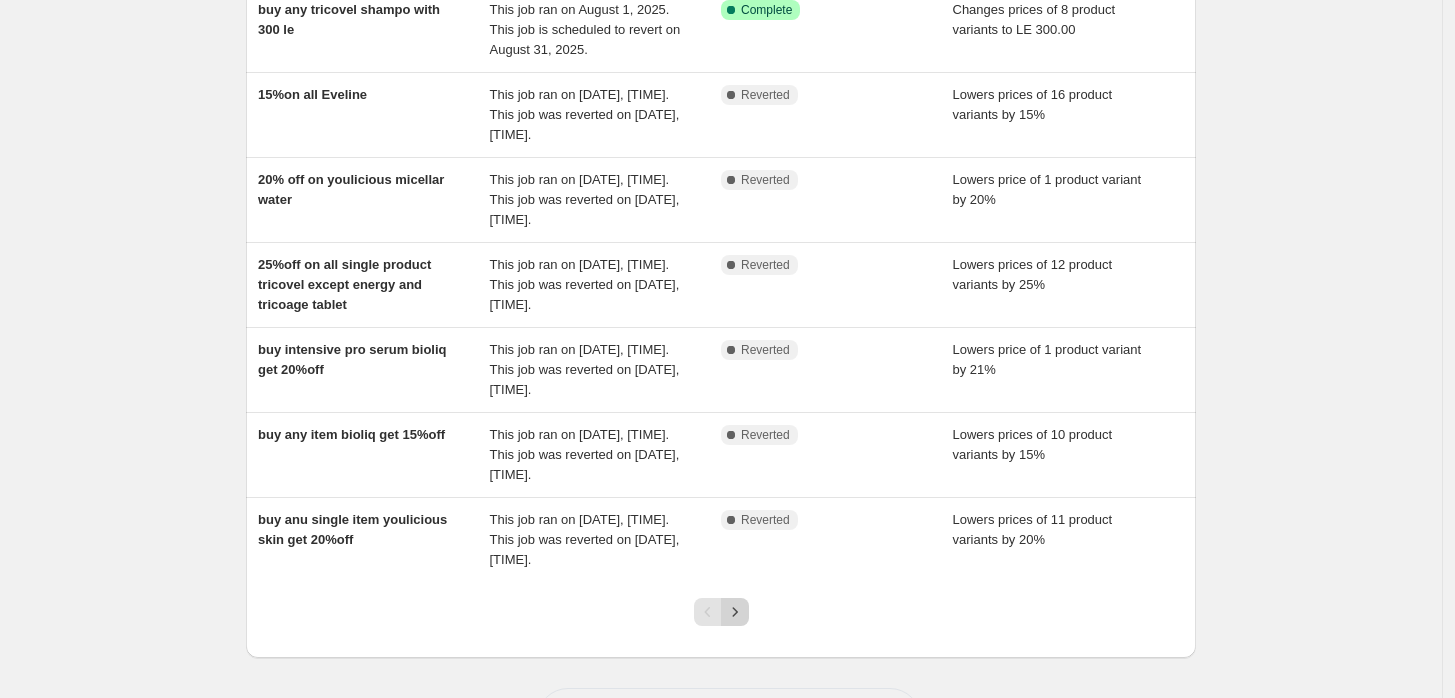 click 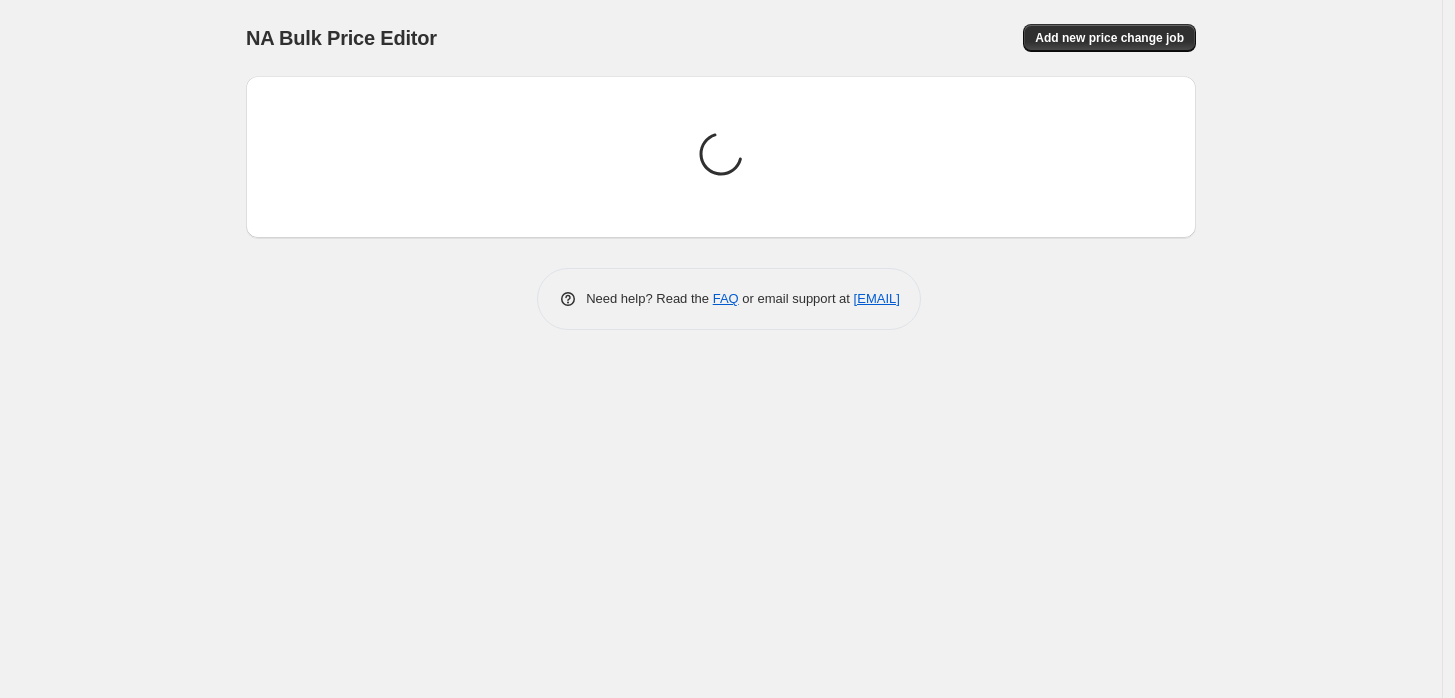 scroll, scrollTop: 0, scrollLeft: 0, axis: both 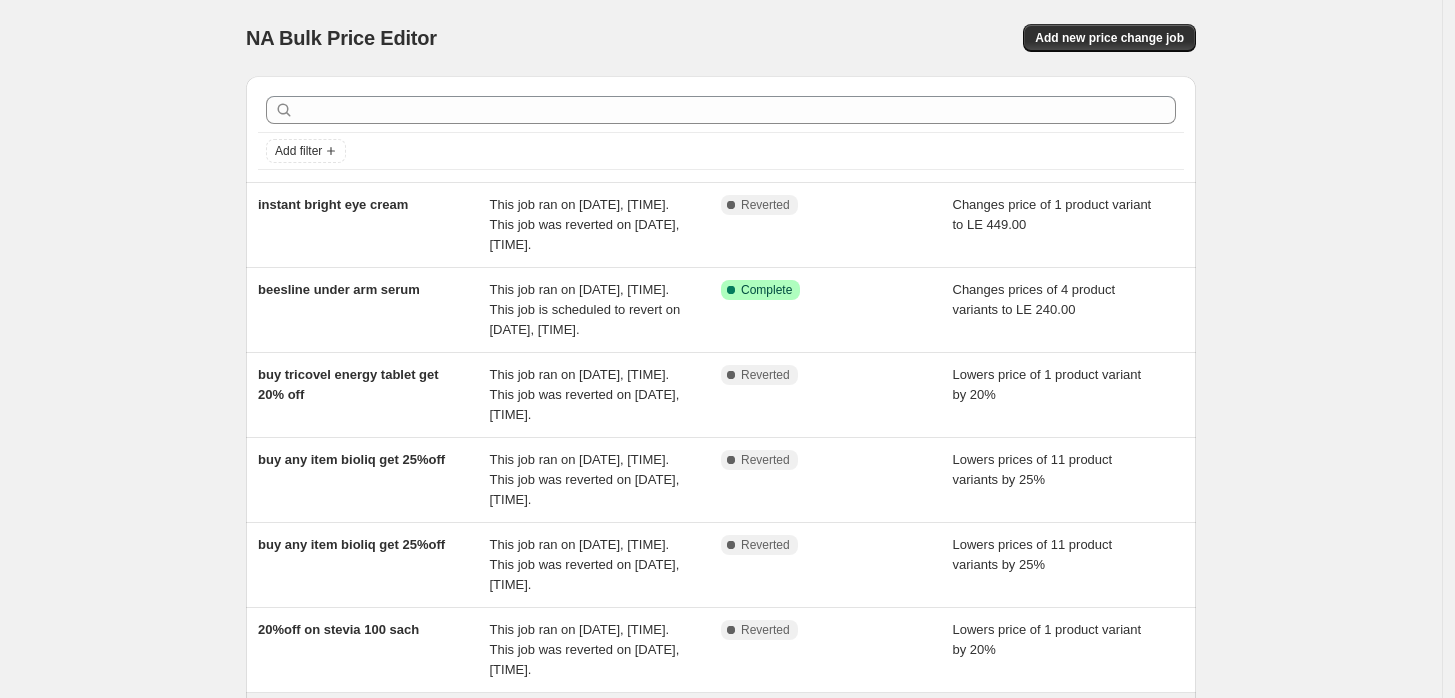 click on "20%off on youlicious hair" at bounding box center (336, 714) 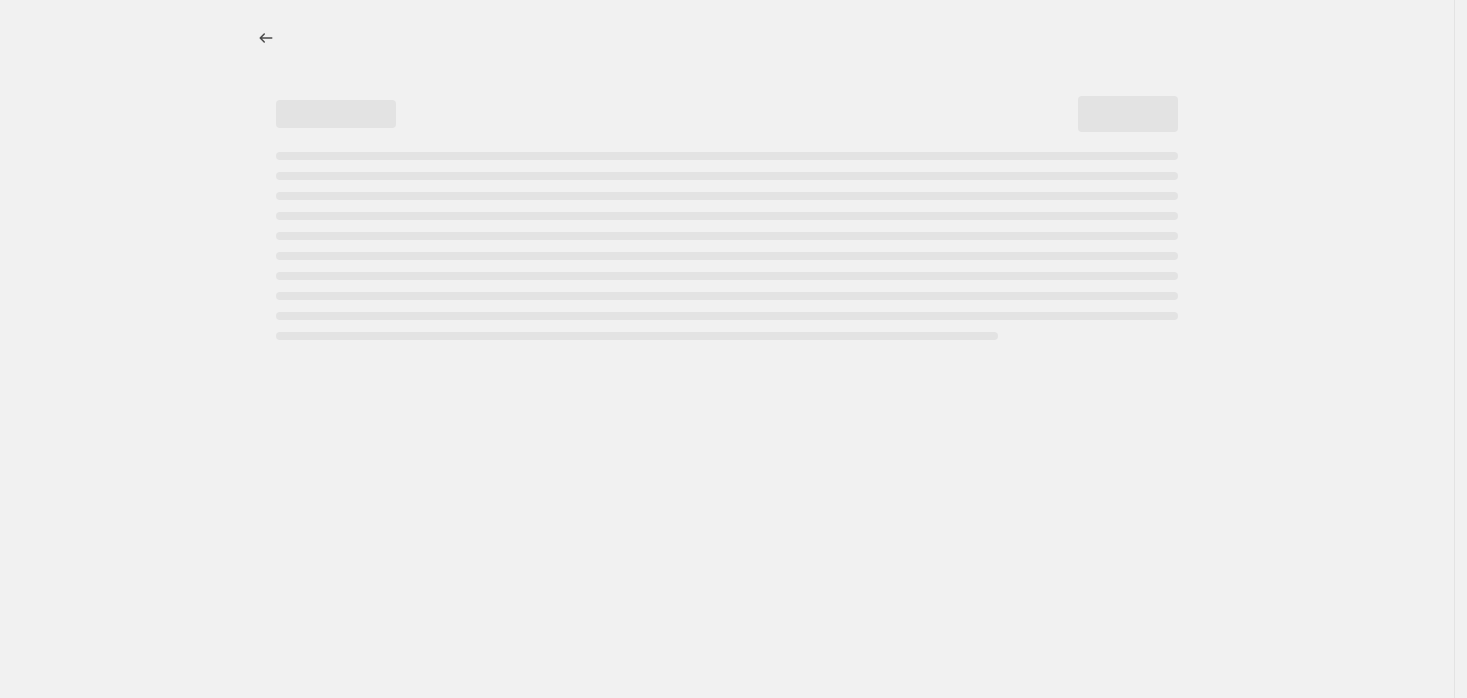 select on "percentage" 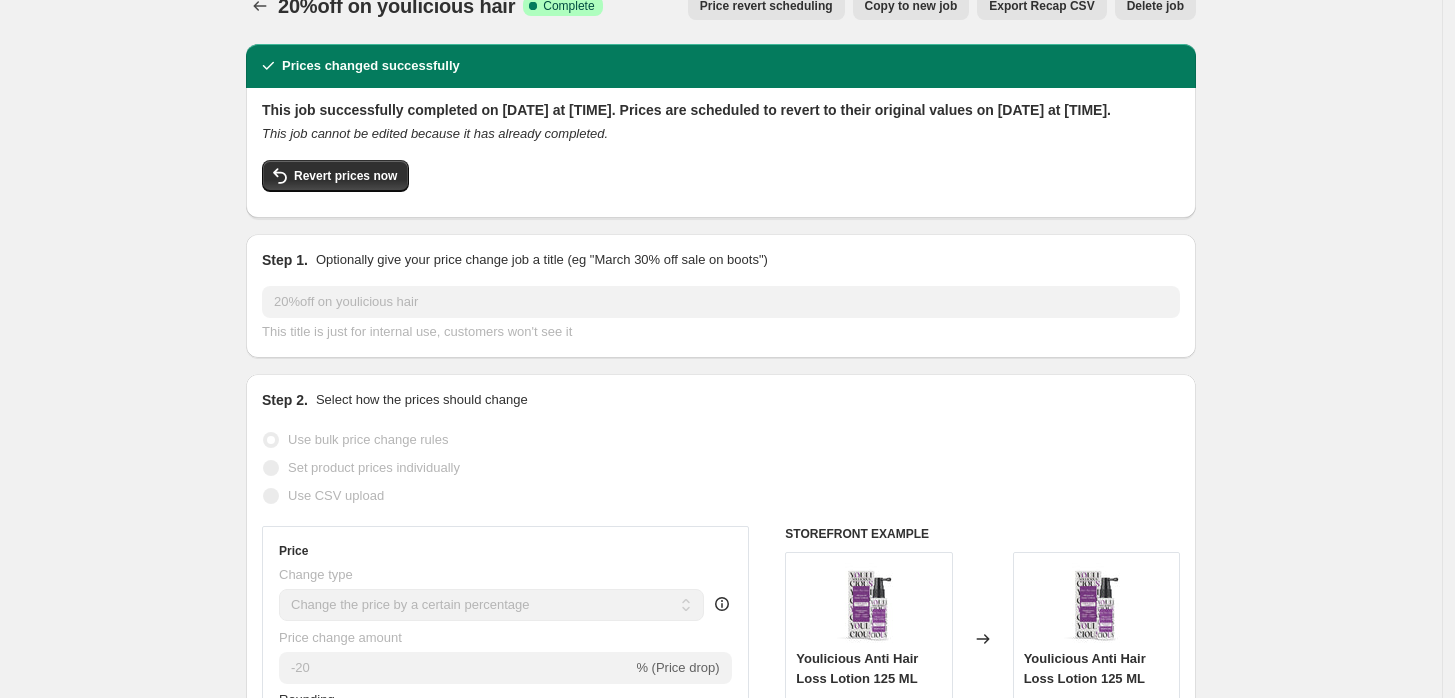 scroll, scrollTop: 0, scrollLeft: 0, axis: both 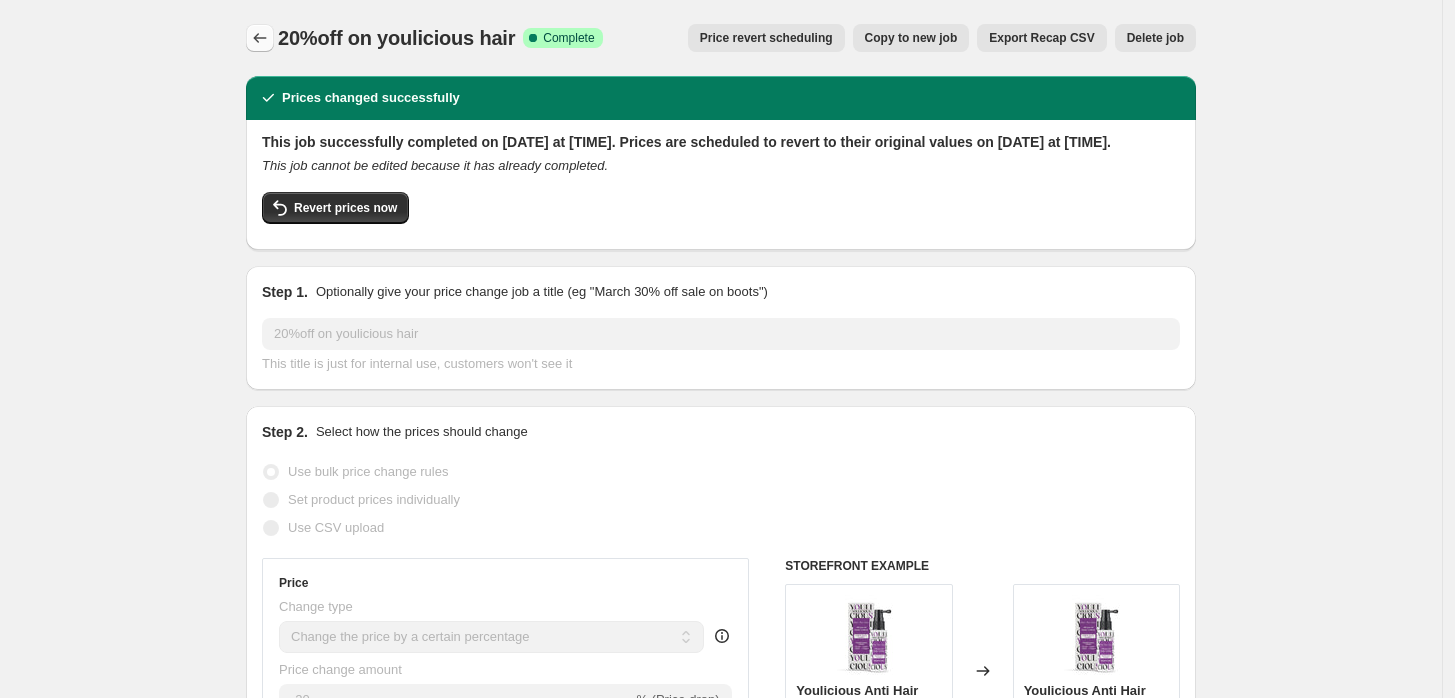 click 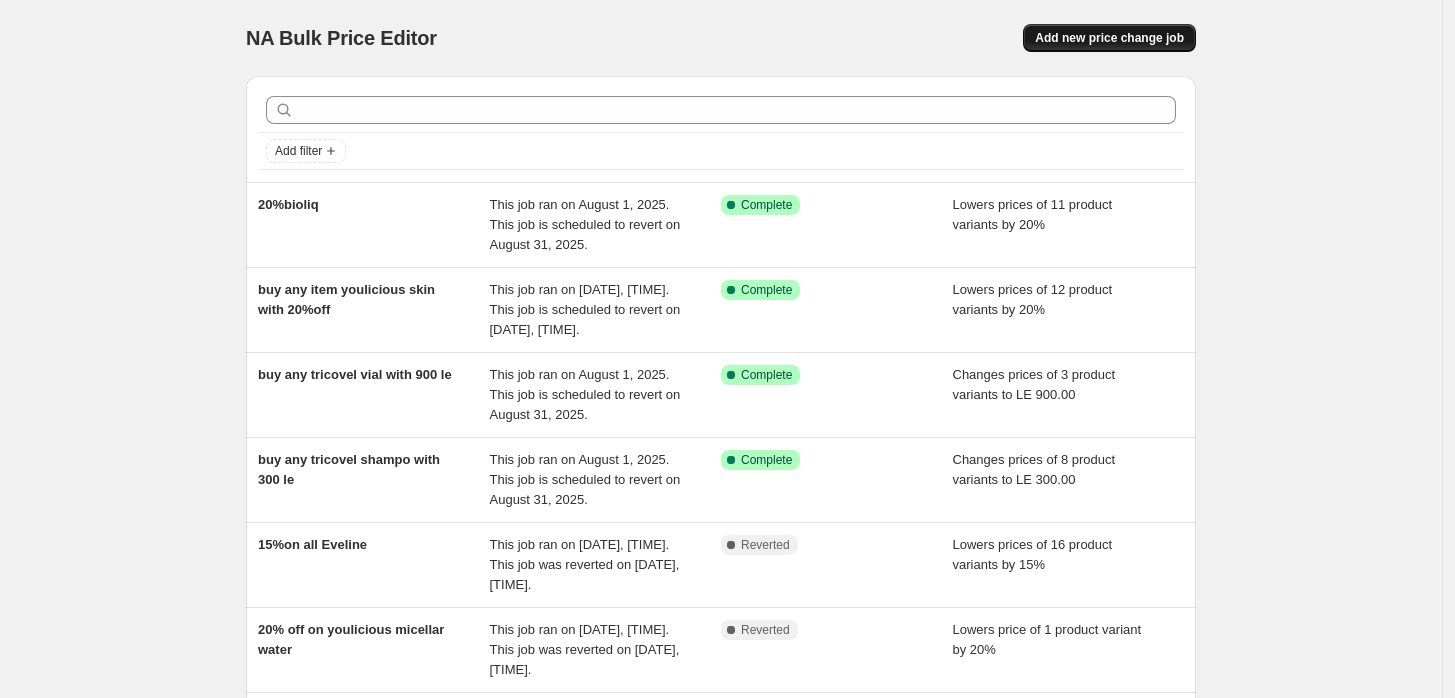 click on "Add new price change job" at bounding box center (1109, 38) 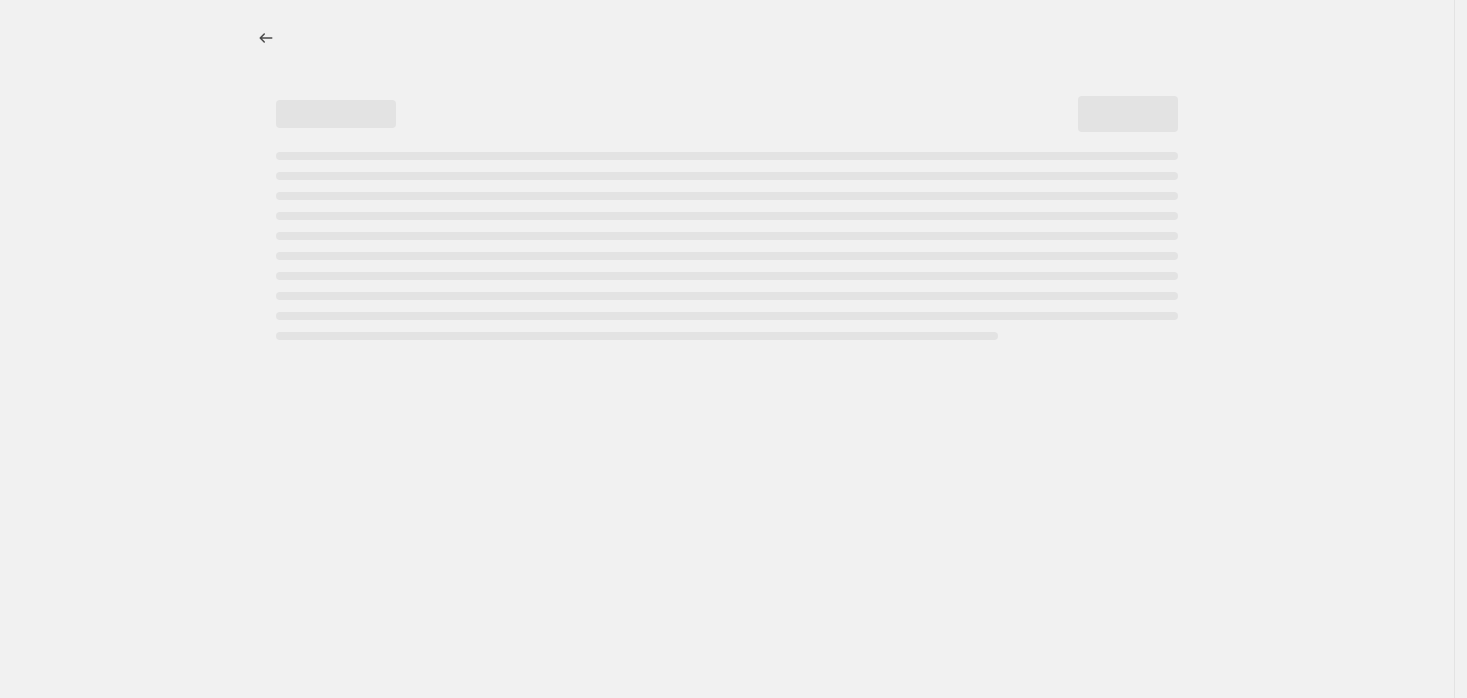 select on "percentage" 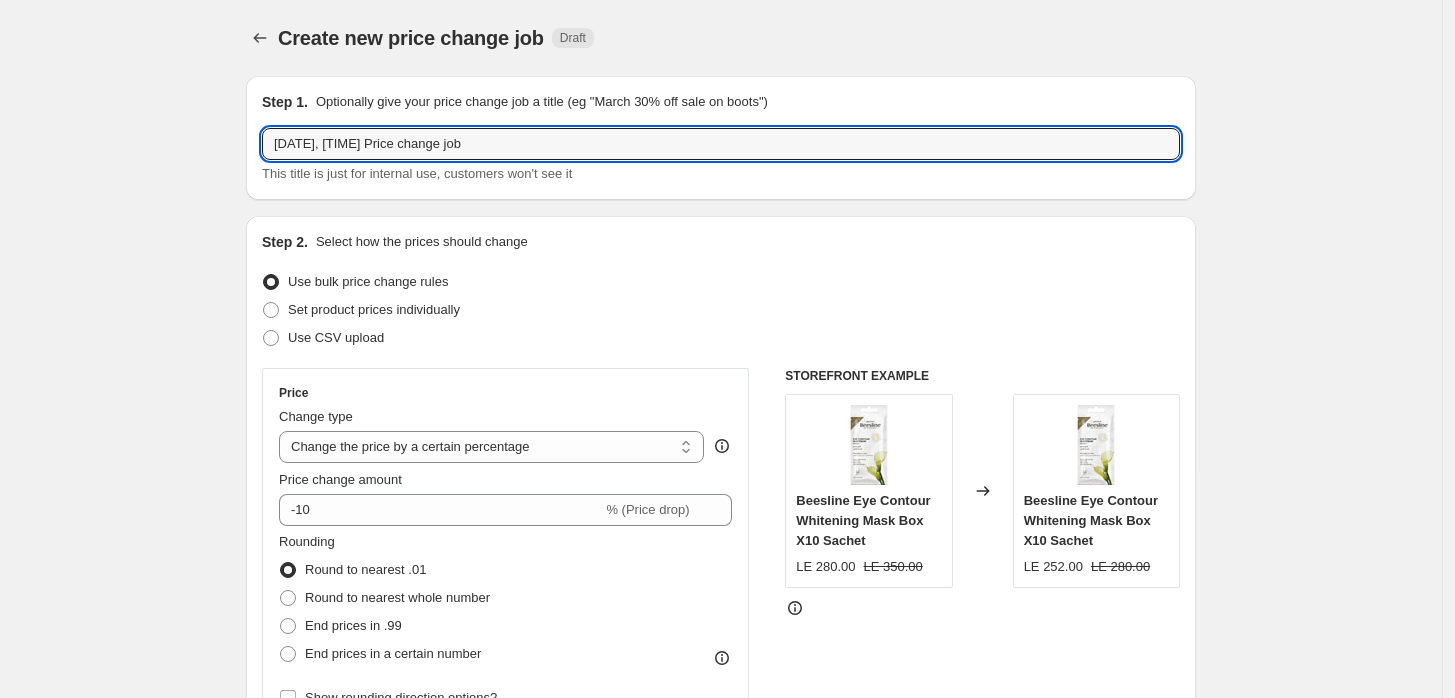 drag, startPoint x: 592, startPoint y: 133, endPoint x: 15, endPoint y: 186, distance: 579.429 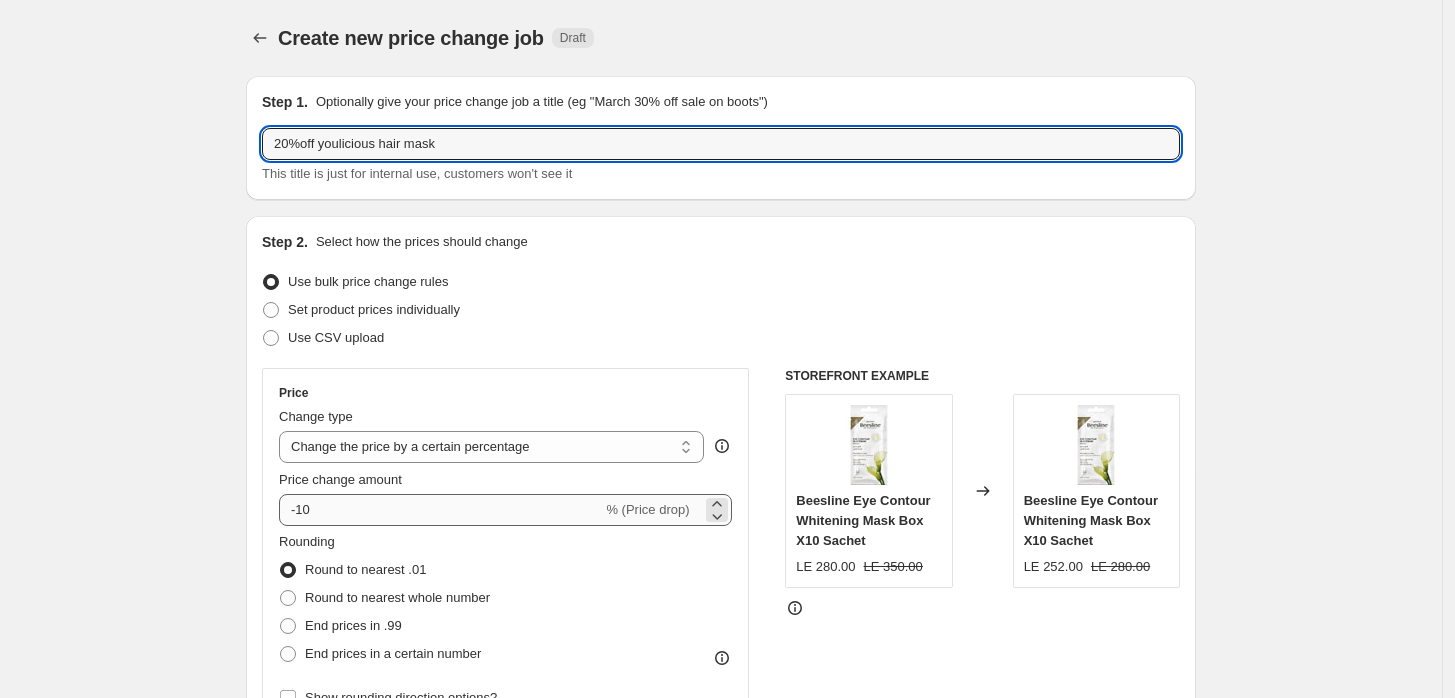 type on "20%off youlicious hair mask" 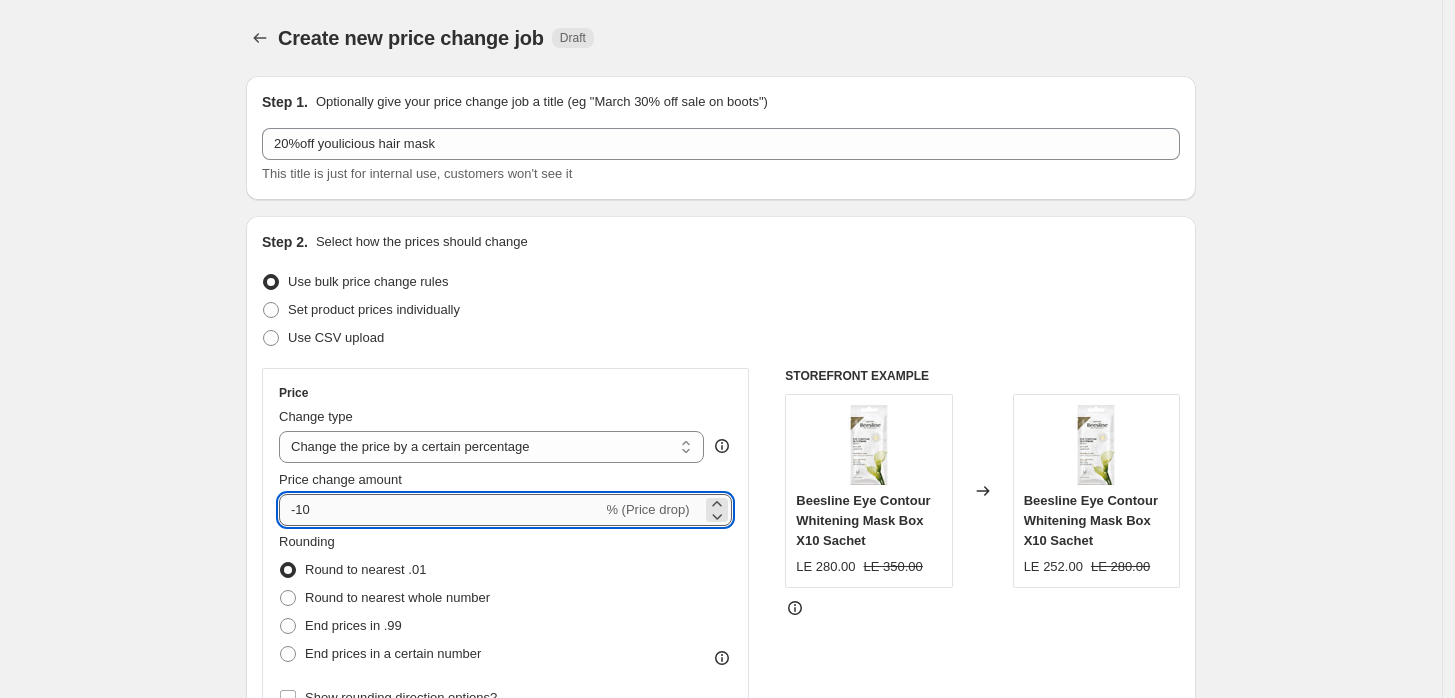 click on "-10" at bounding box center (440, 510) 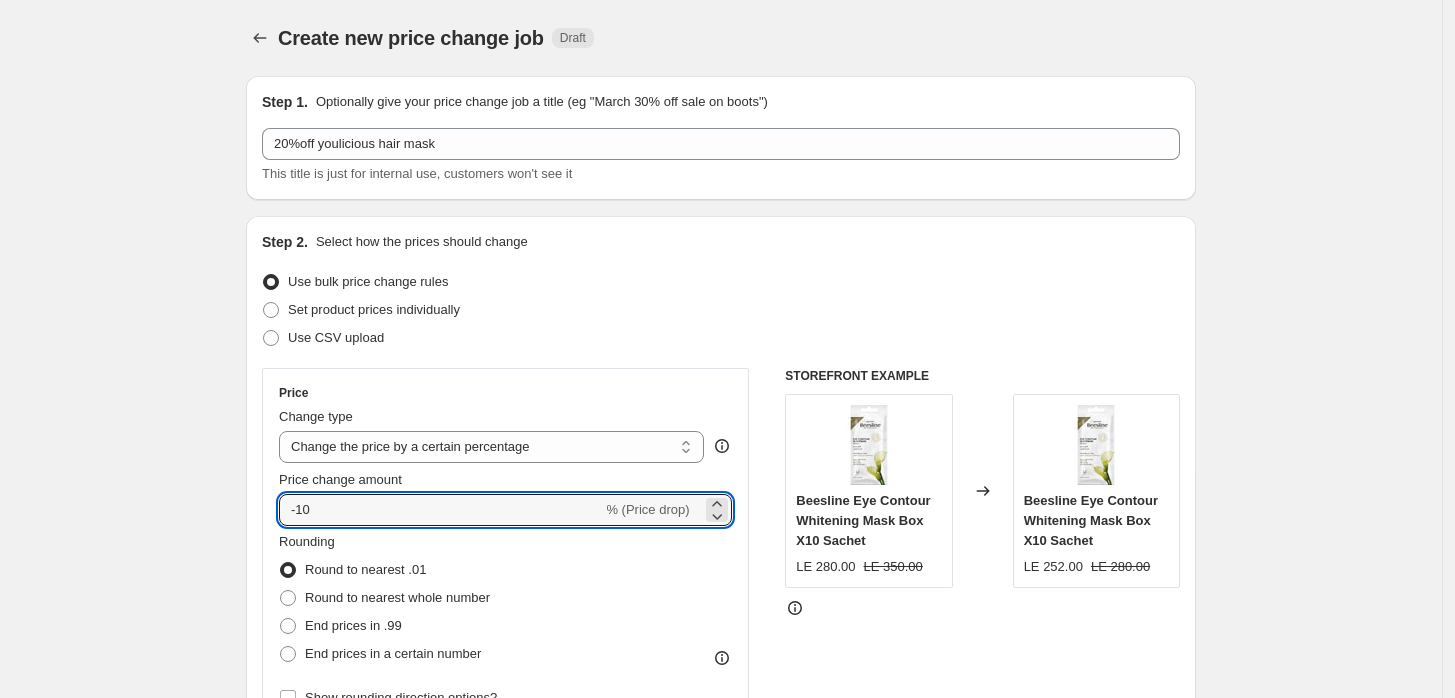 type on "-1" 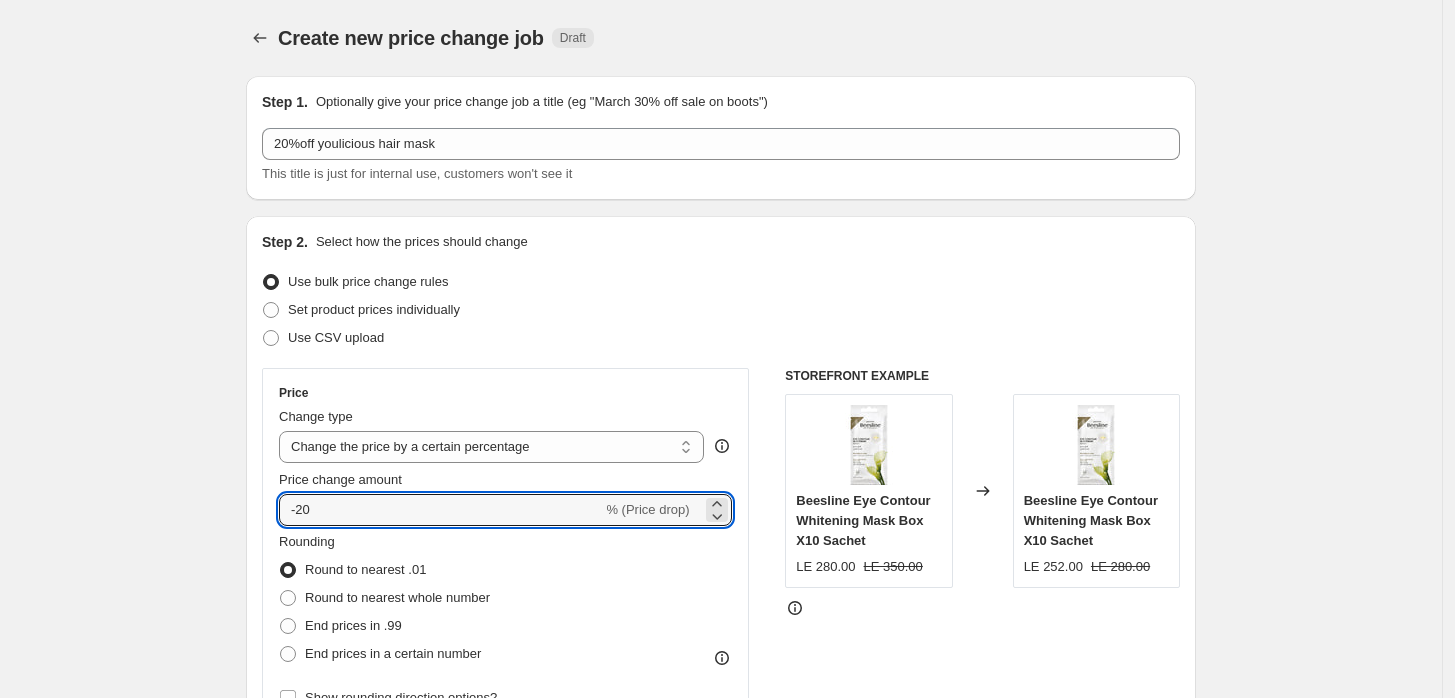 type on "-20" 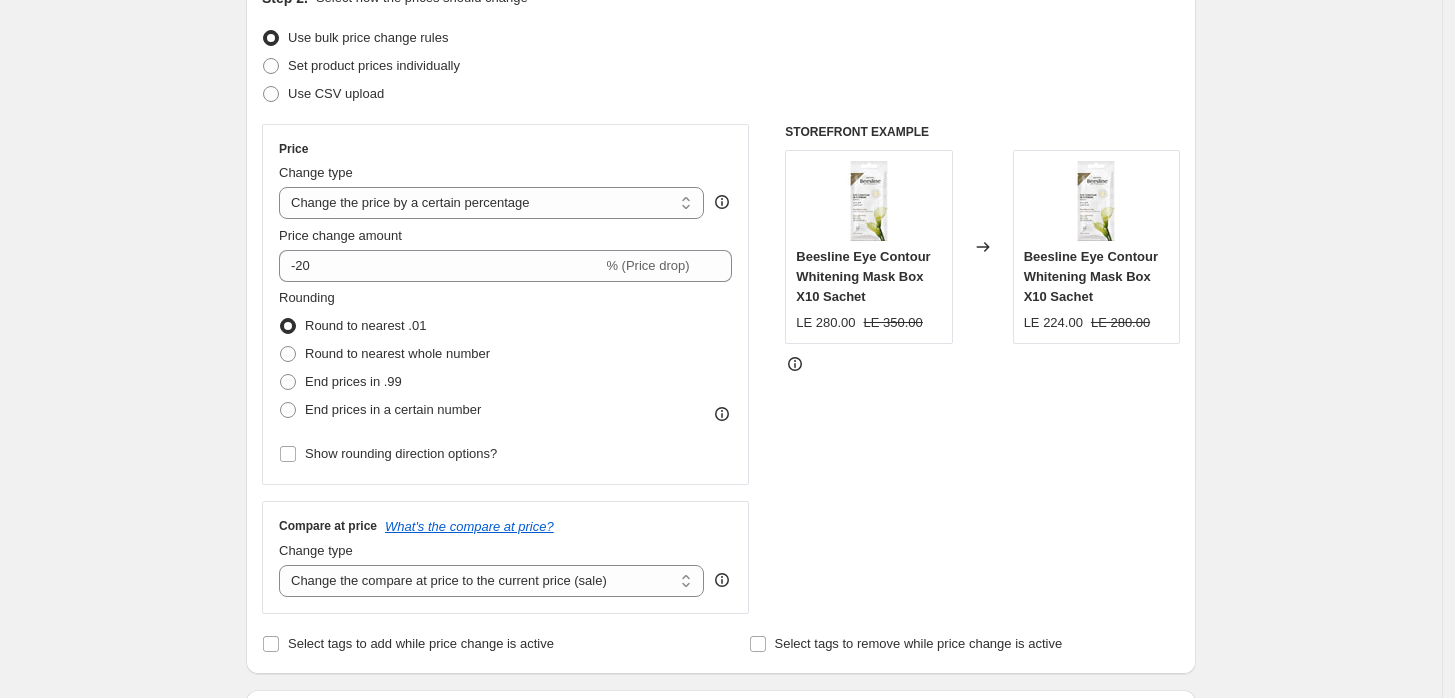 scroll, scrollTop: 444, scrollLeft: 0, axis: vertical 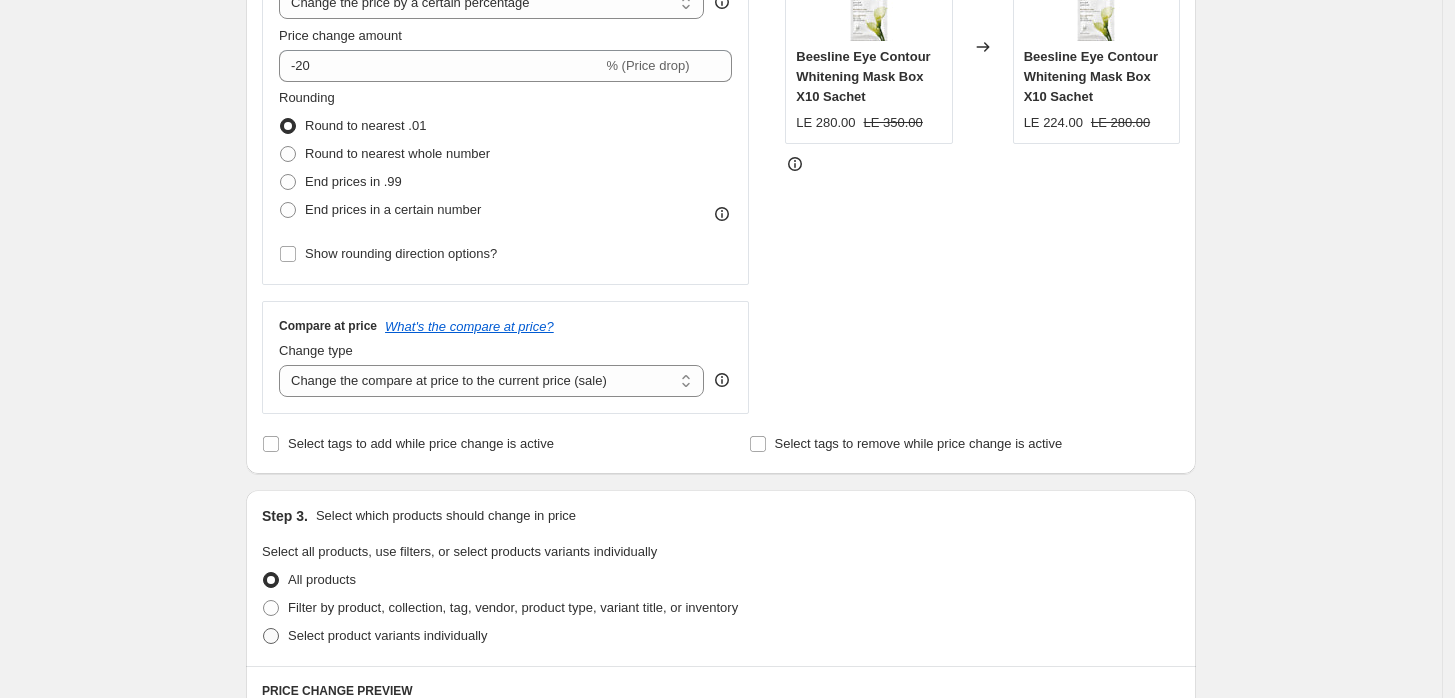 click on "Select product variants individually" at bounding box center [387, 635] 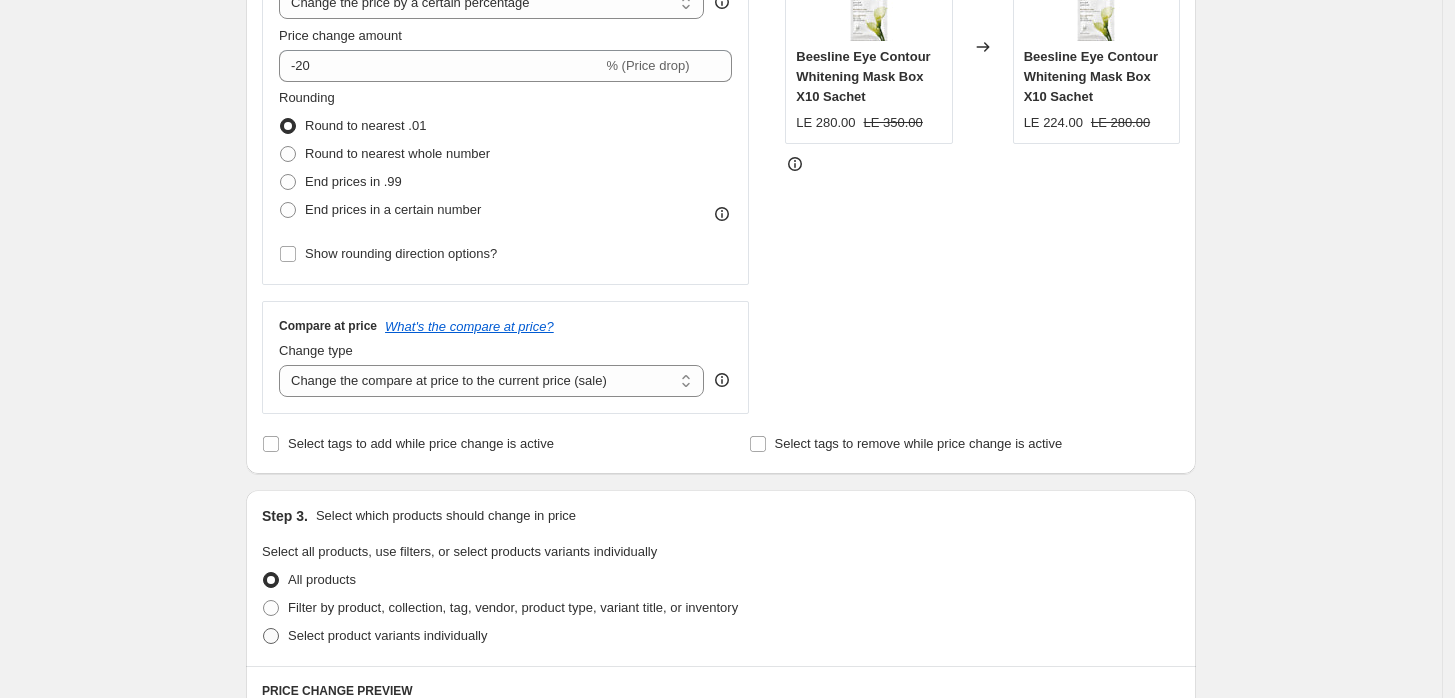 radio on "true" 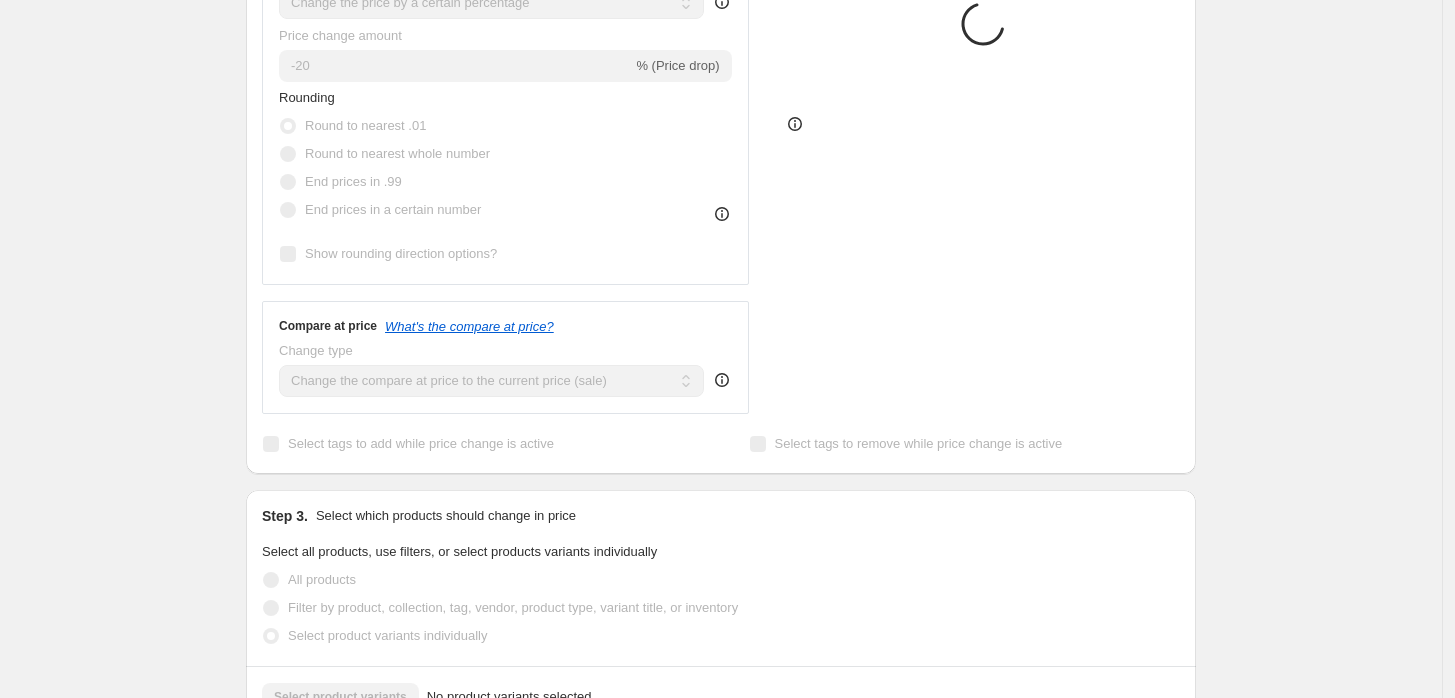 scroll, scrollTop: 740, scrollLeft: 0, axis: vertical 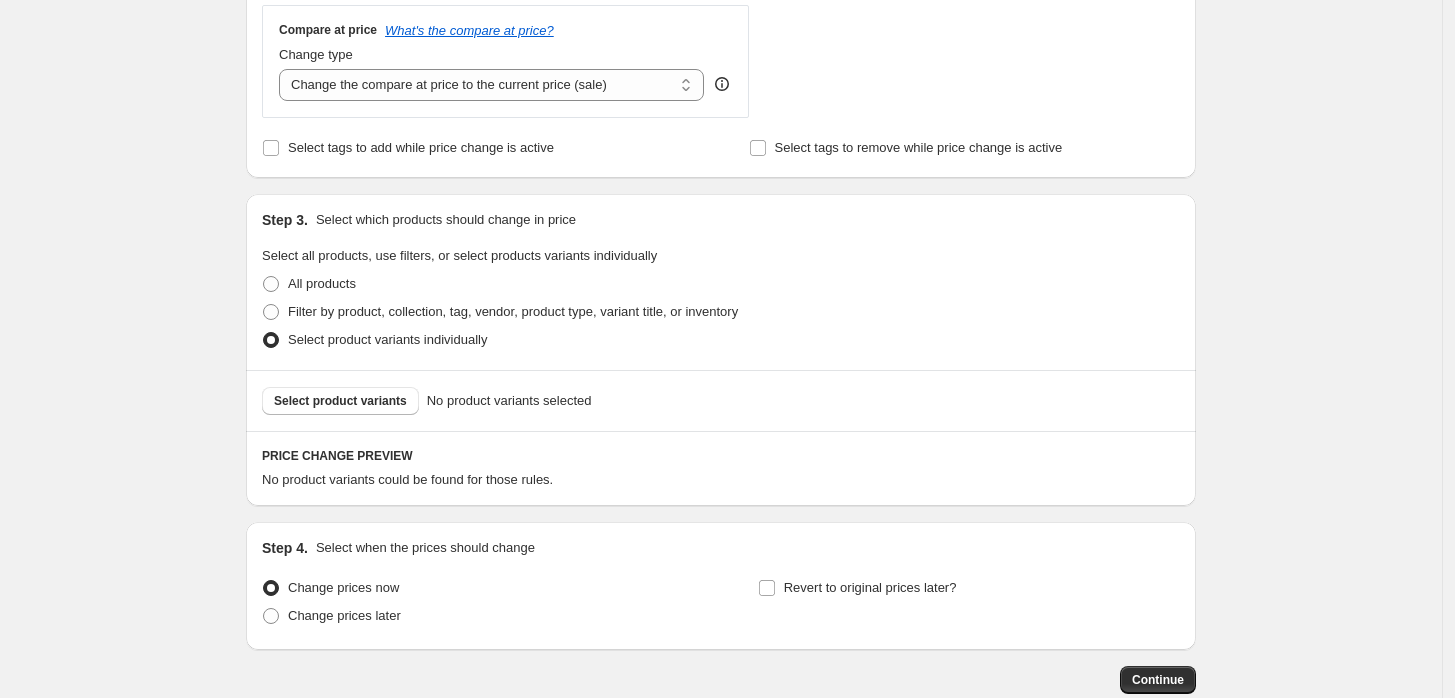 click on "Select product variants No   product variants selected" at bounding box center (721, 400) 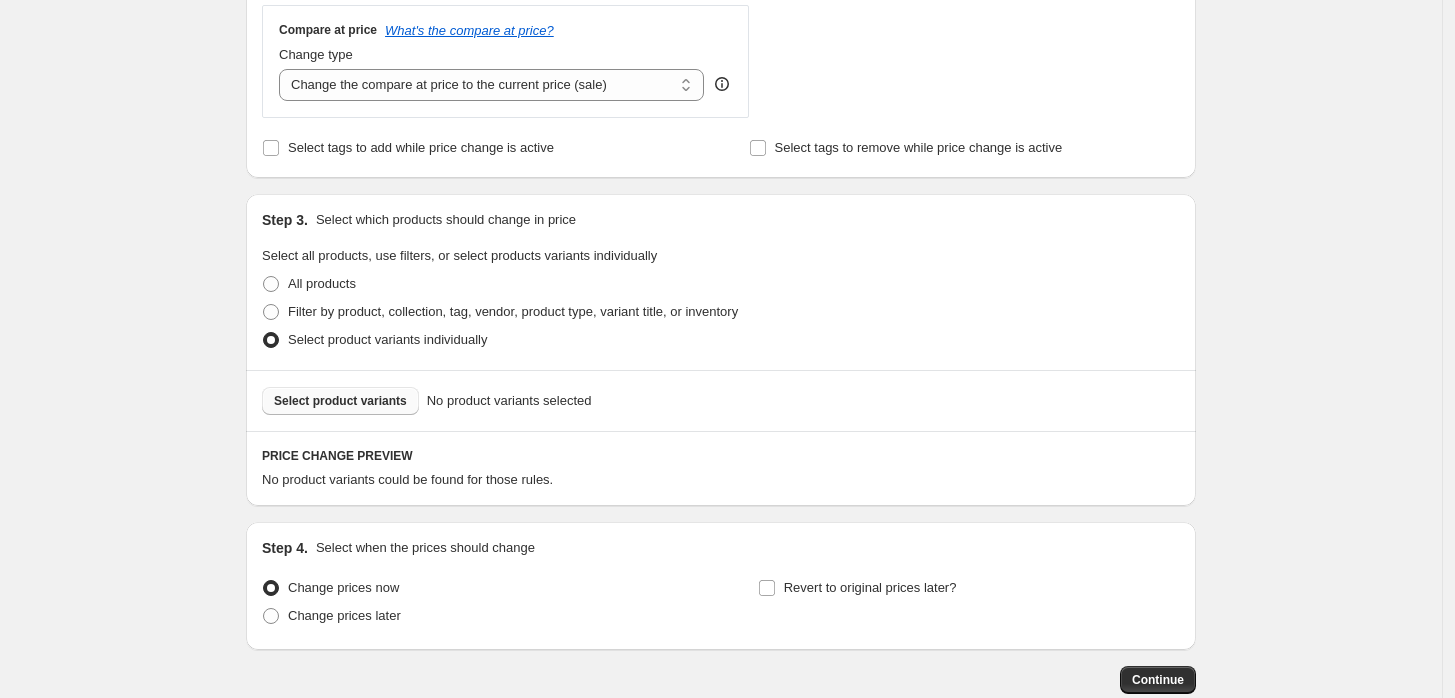 click on "Select product variants" at bounding box center (340, 401) 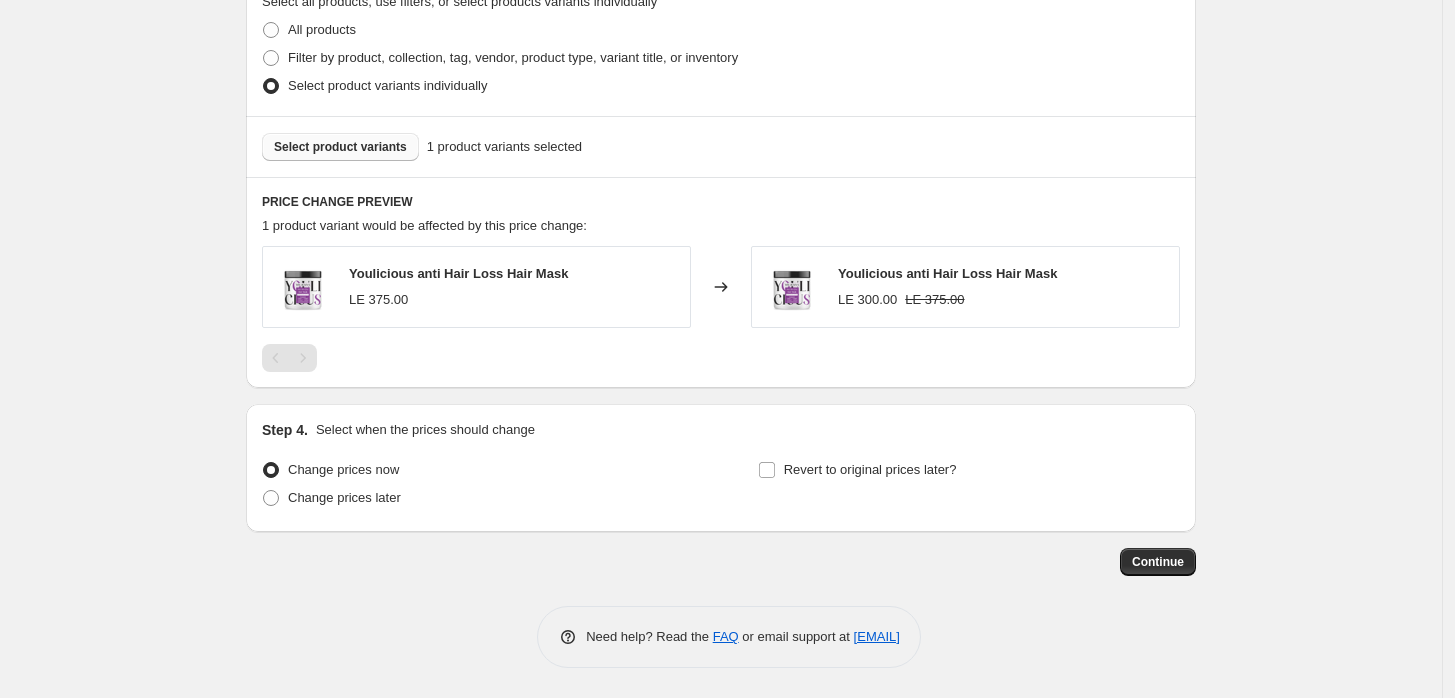 scroll, scrollTop: 994, scrollLeft: 0, axis: vertical 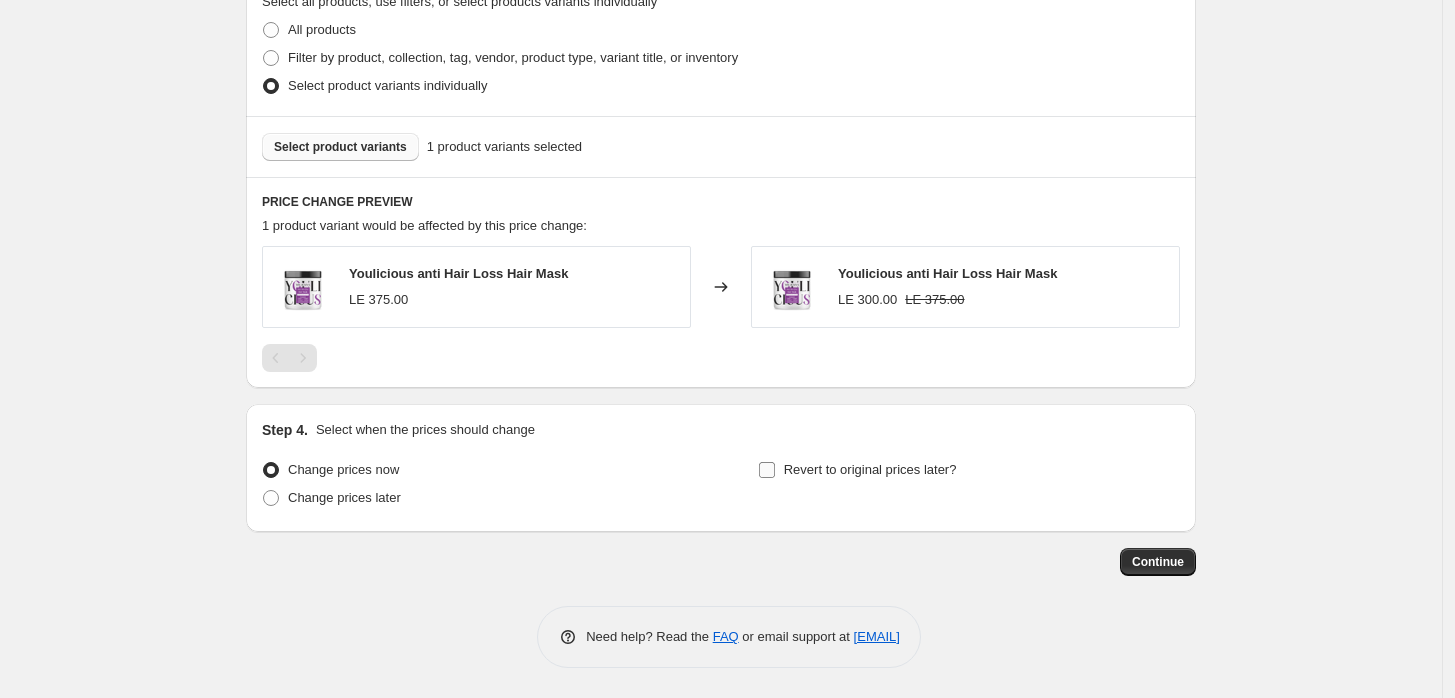 click on "Revert to original prices later?" at bounding box center [767, 470] 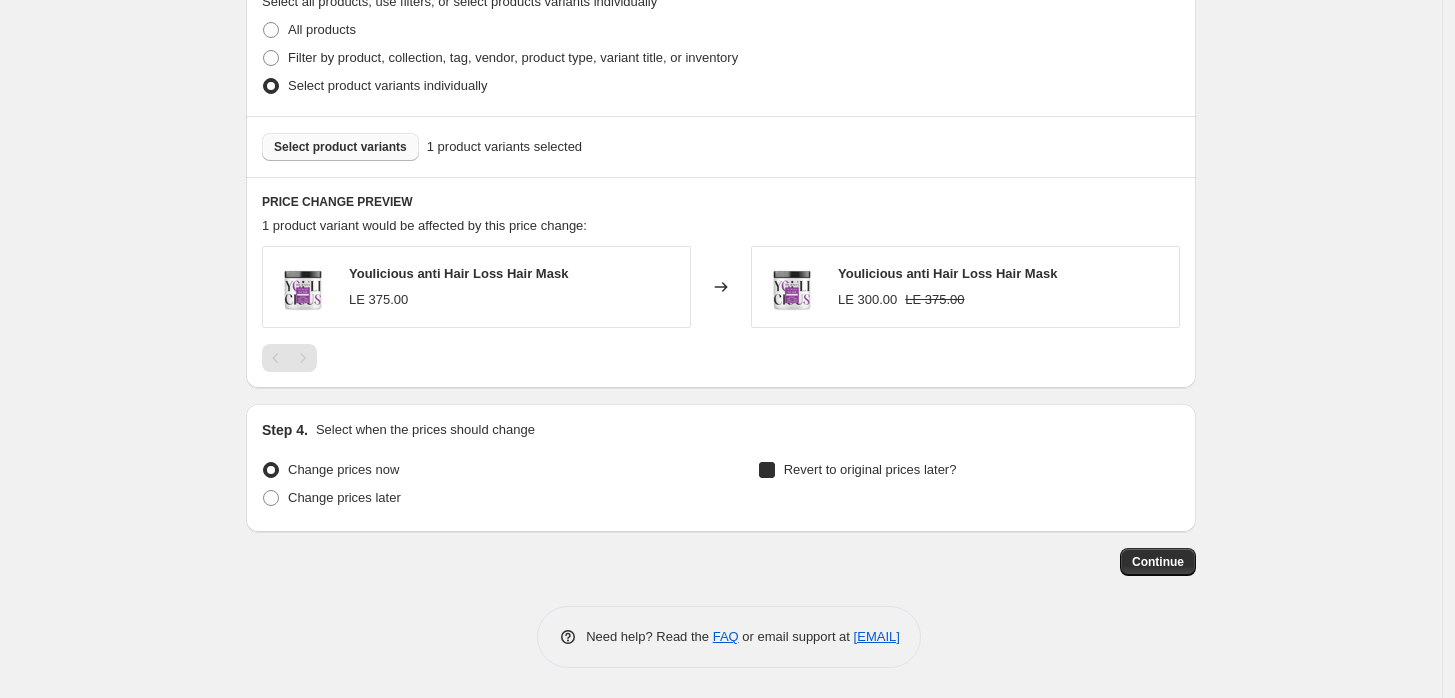 checkbox on "true" 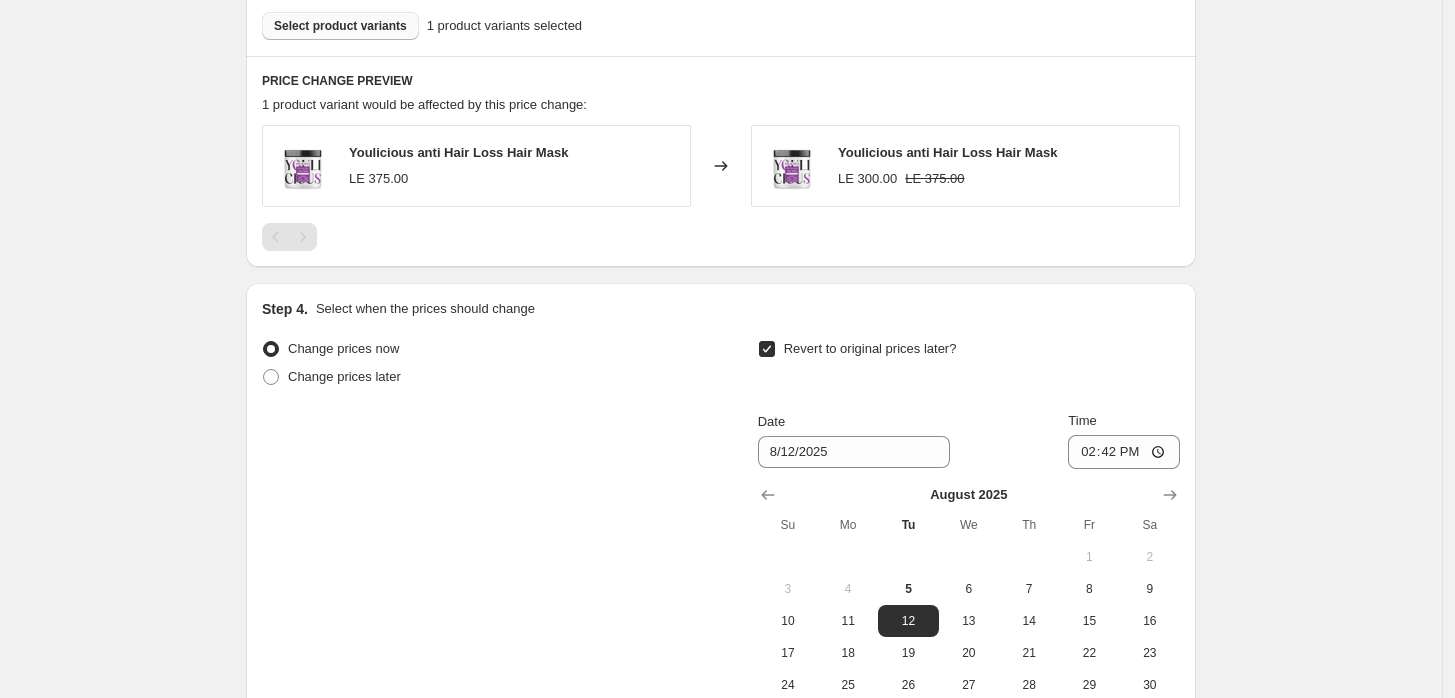 scroll, scrollTop: 1290, scrollLeft: 0, axis: vertical 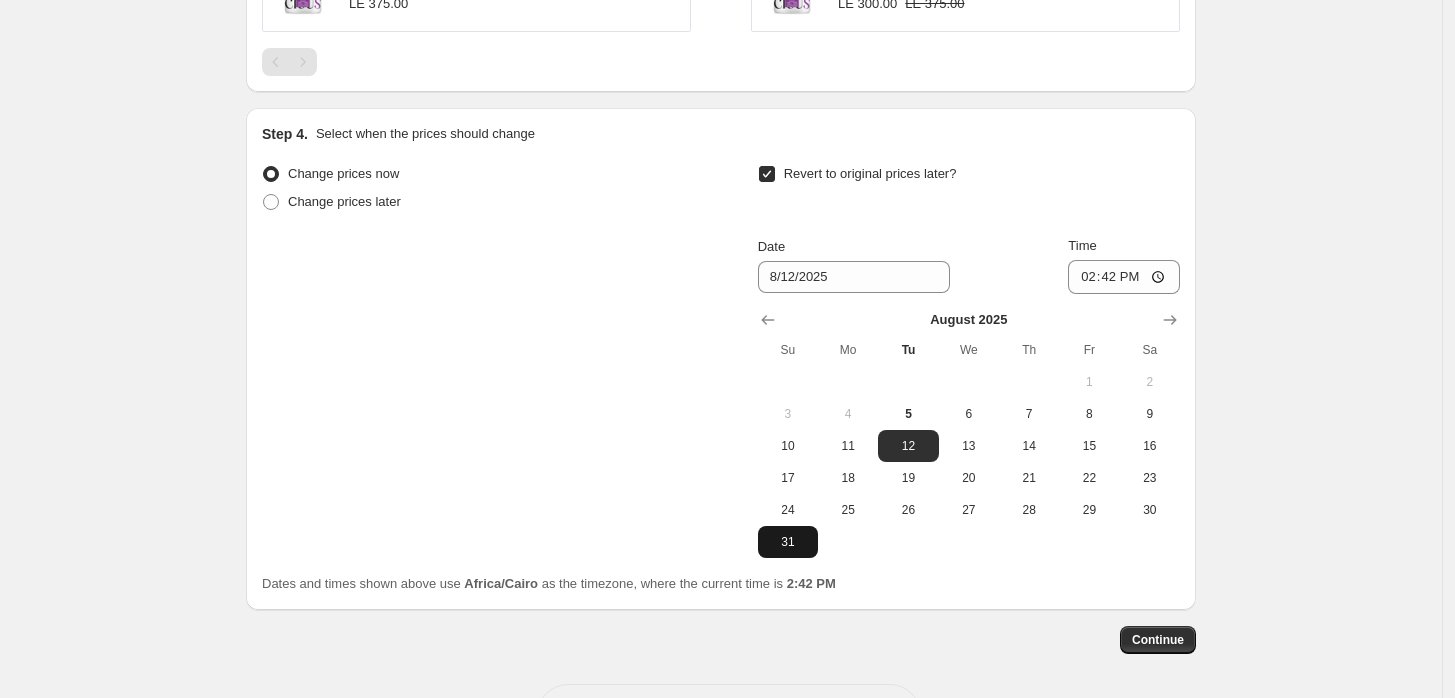 click on "31" at bounding box center (788, 542) 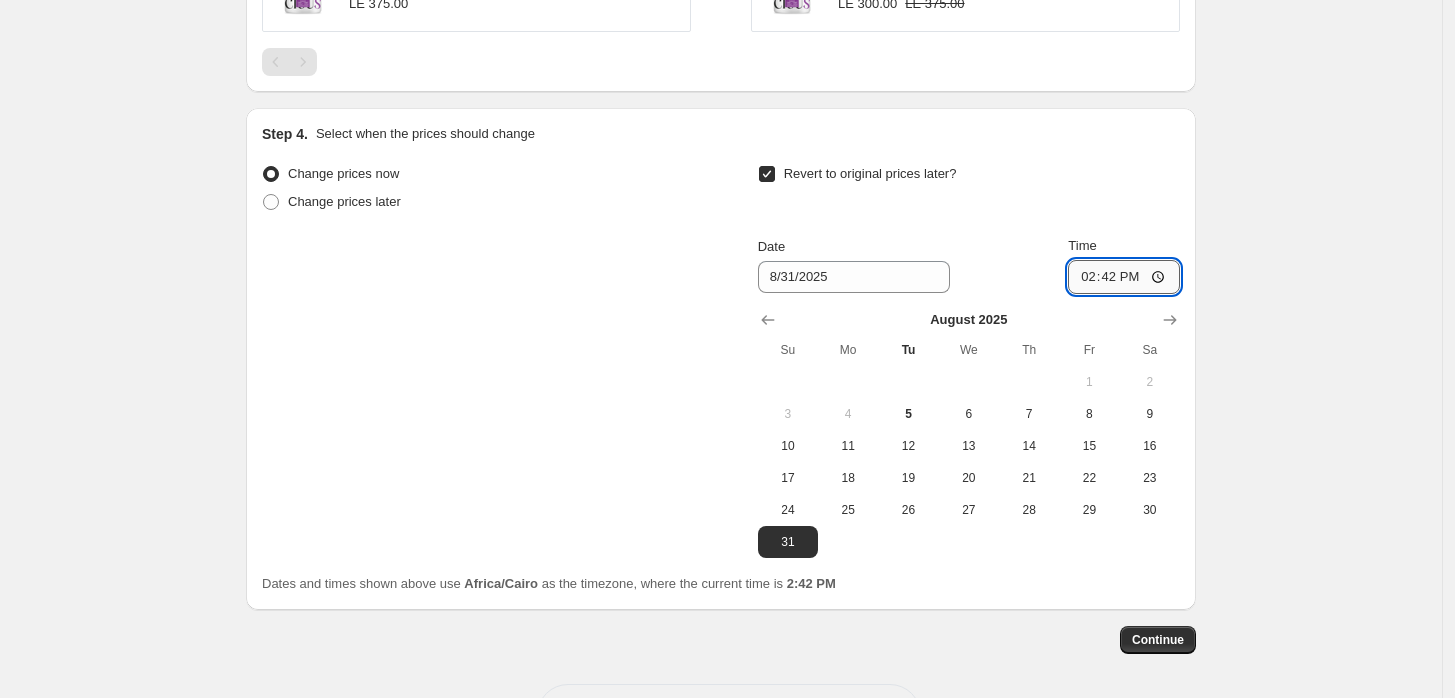 click on "14:42" at bounding box center [1124, 277] 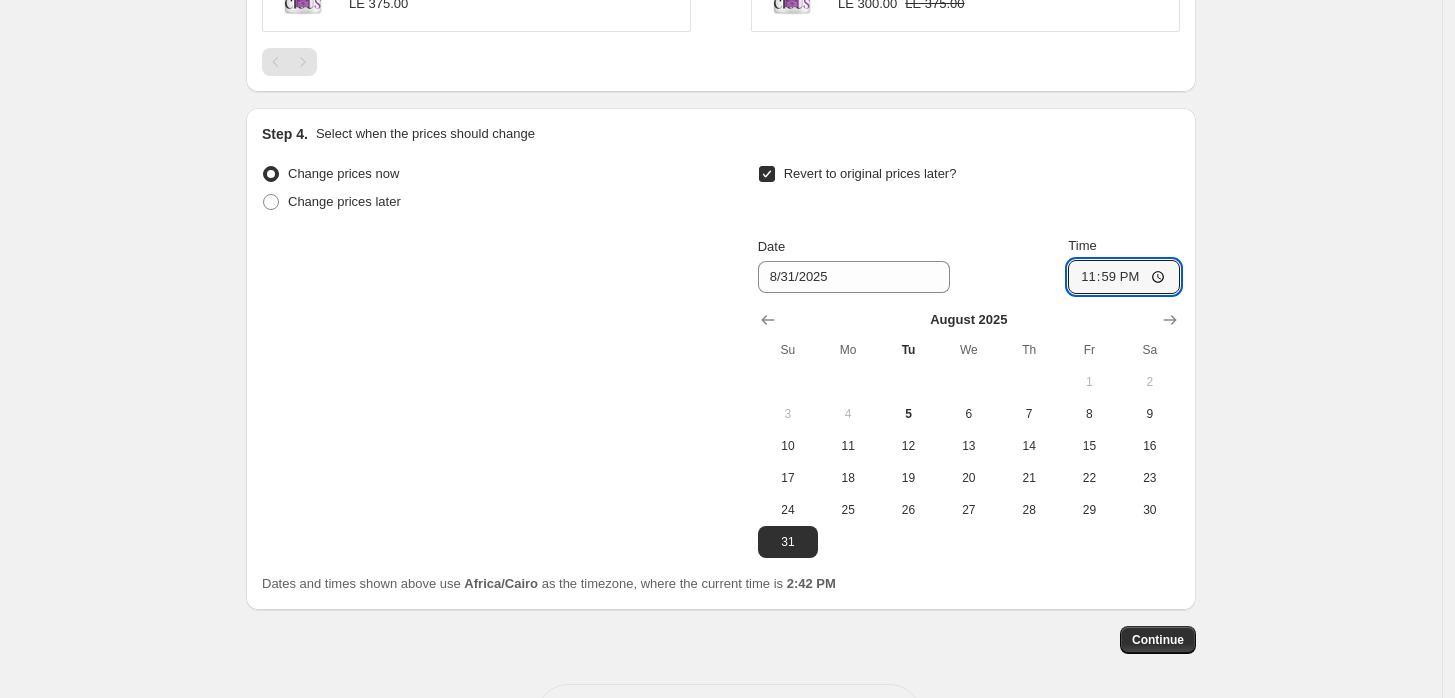 type on "23:59" 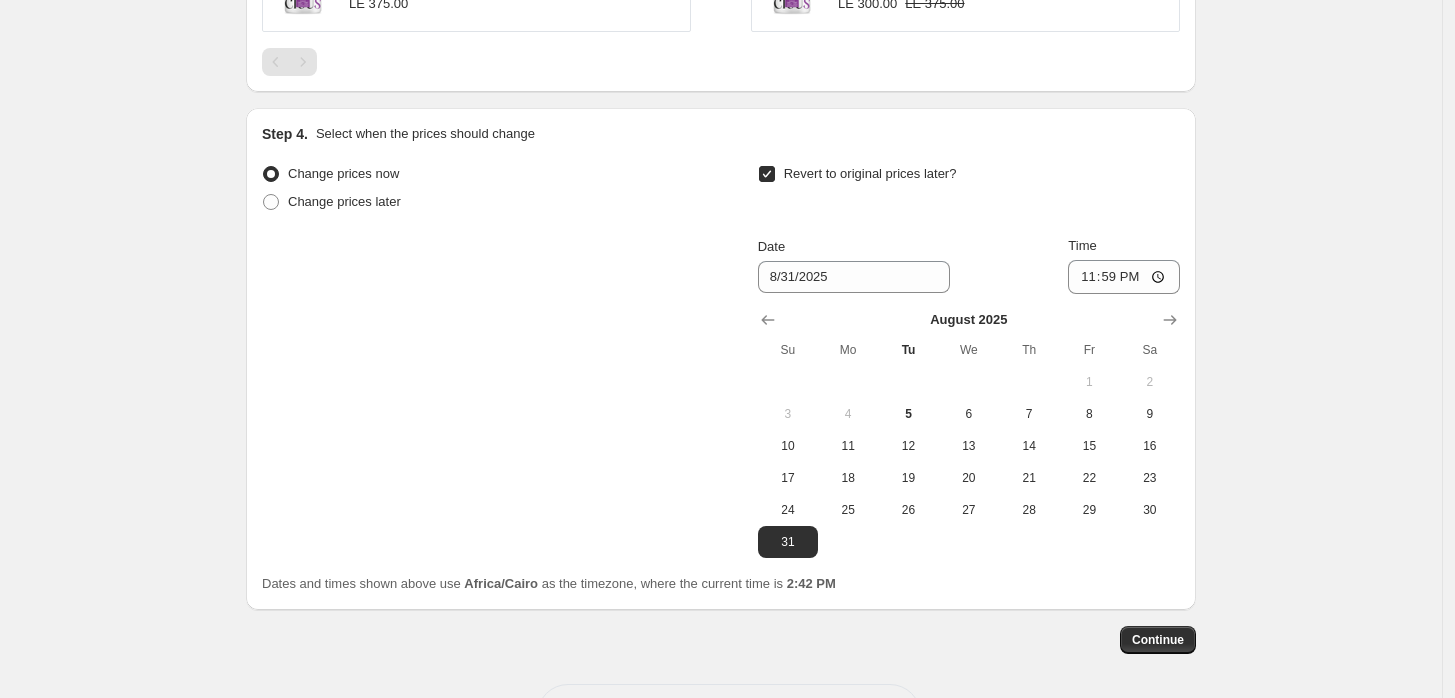click on "Create new price change job. This page is ready Create new price change job Draft Step 1. Optionally give your price change job a title (eg "March 30% off sale on boots") 20%off youlicious hair mask This title is just for internal use, customers won't see it Step 2. Select how the prices should change Use bulk price change rules Set product prices individually Use CSV upload Price Change type Change the price to a certain amount Change the price by a certain amount Change the price by a certain percentage Change the price to the current compare at price (price before sale) Change the price by a certain amount relative to the compare at price Change the price by a certain percentage relative to the compare at price Don't change the price Change the price by a certain percentage relative to the cost per item Change price to certain cost margin Change the price by a certain percentage Price change amount -20 % (Price drop) Rounding Round to nearest .01 Round to nearest whole number End prices in .99 Change type" at bounding box center (721, -257) 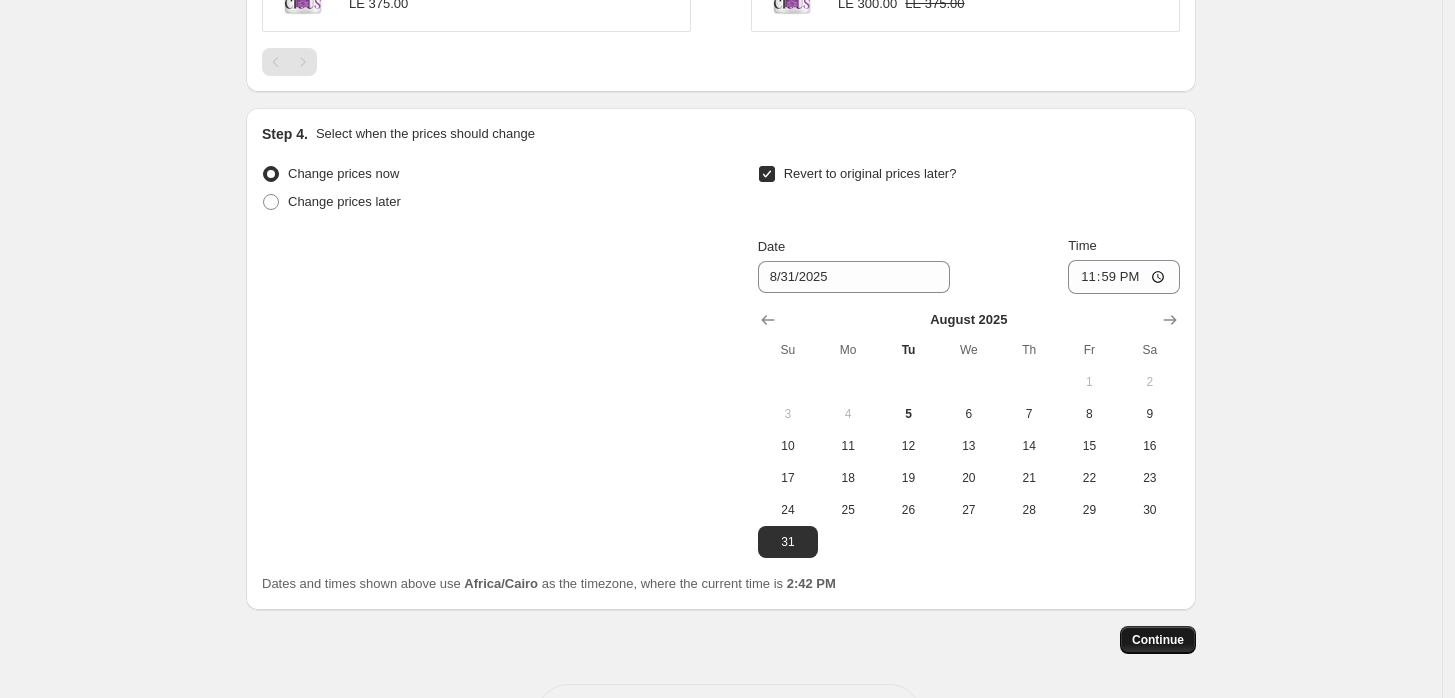 click on "Continue" at bounding box center (1158, 640) 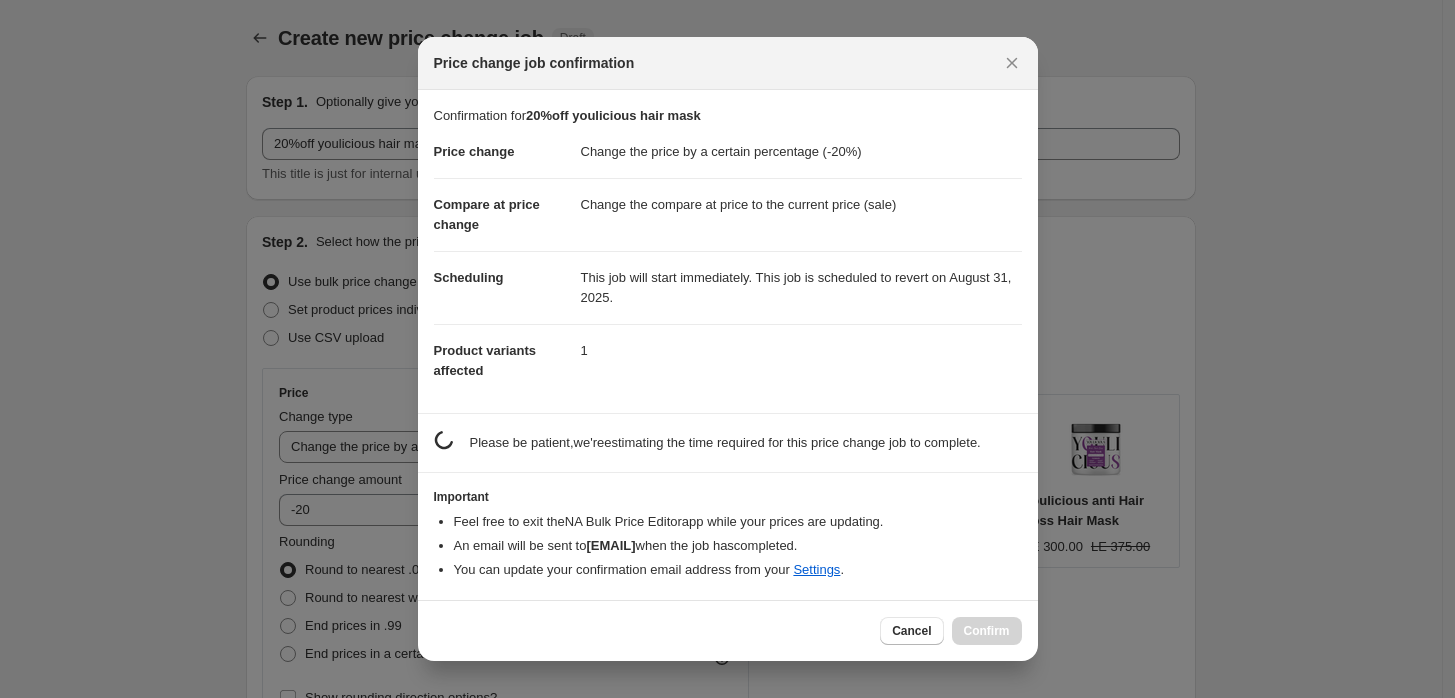 scroll, scrollTop: 0, scrollLeft: 0, axis: both 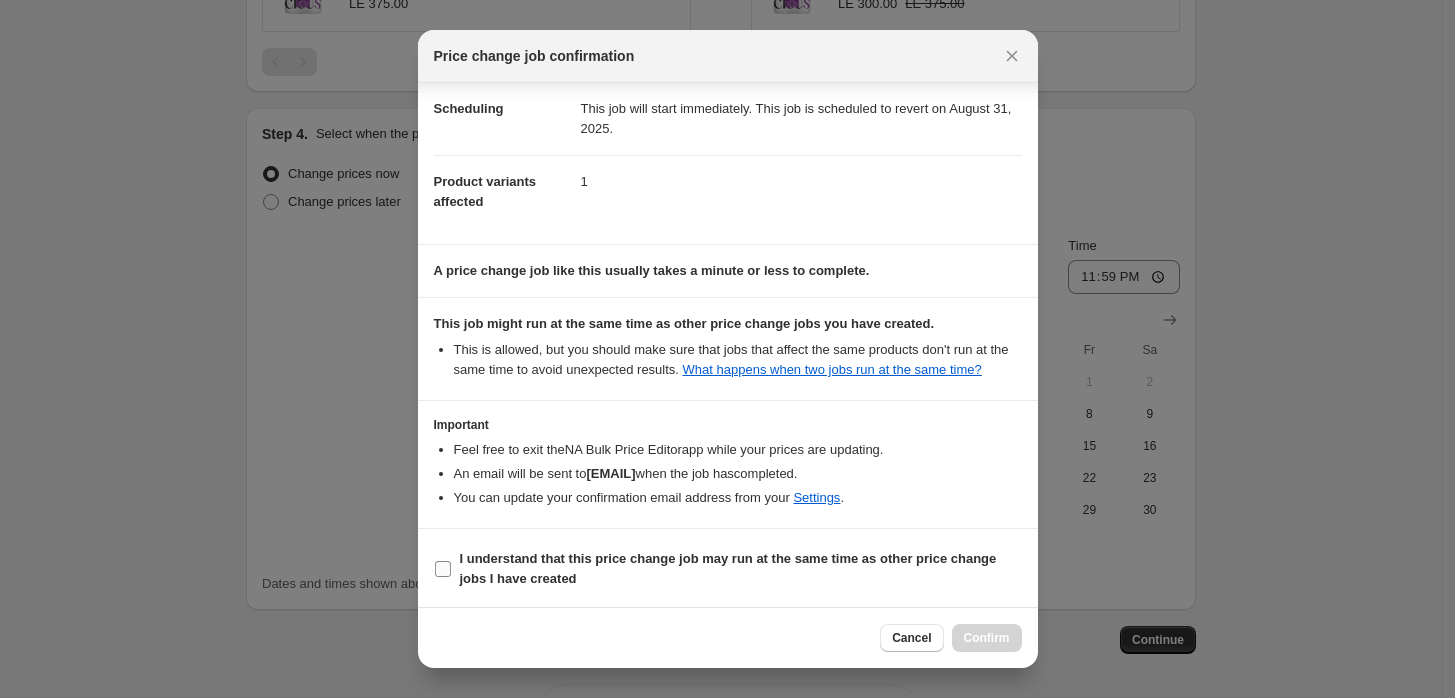 click on "I understand that this price change job may run at the same time as other price change jobs I have created" at bounding box center (728, 568) 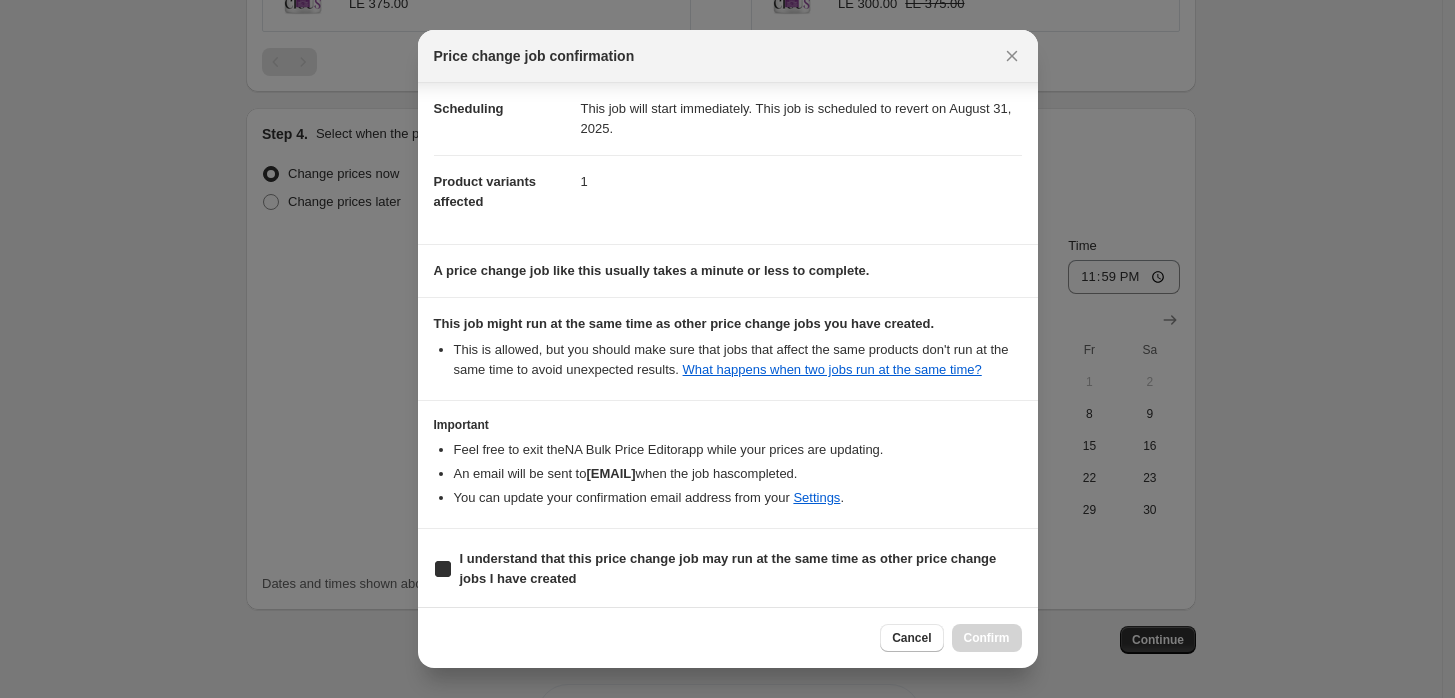 checkbox on "true" 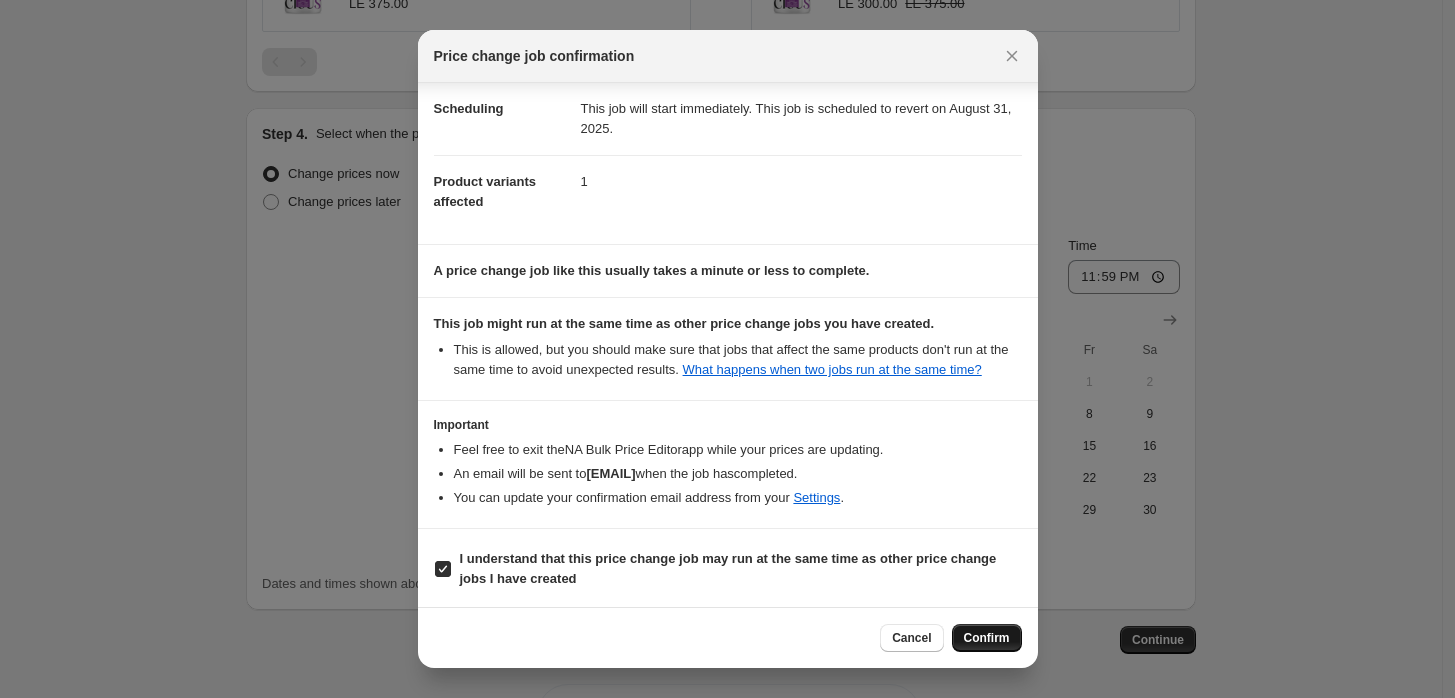 click on "Confirm" at bounding box center (987, 638) 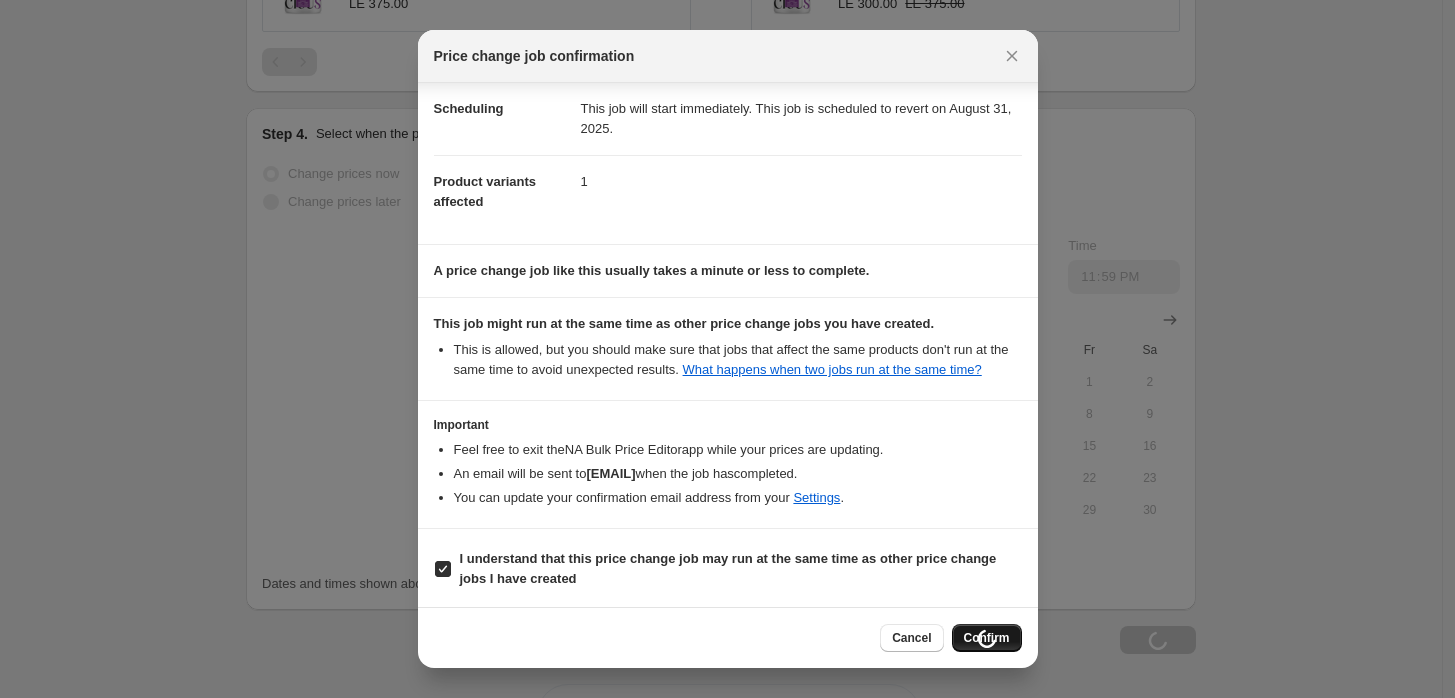 scroll, scrollTop: 1358, scrollLeft: 0, axis: vertical 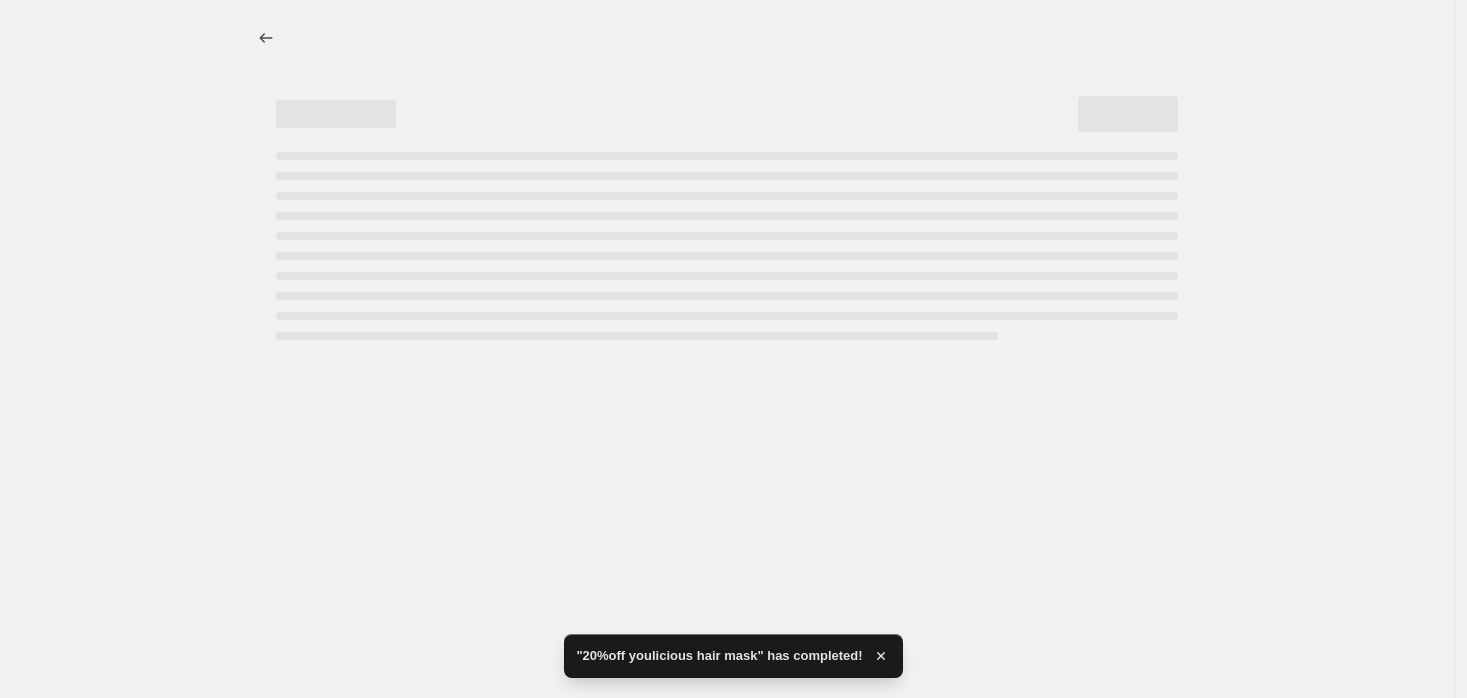select on "percentage" 